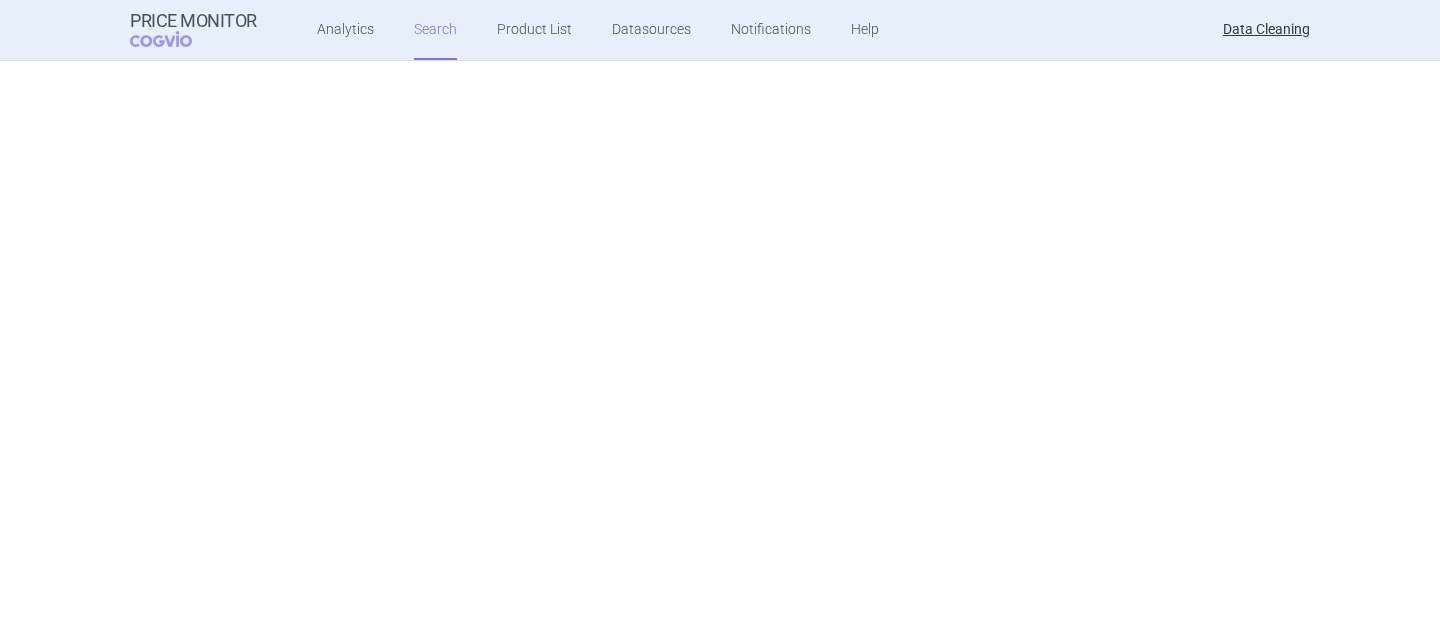 scroll, scrollTop: 0, scrollLeft: 0, axis: both 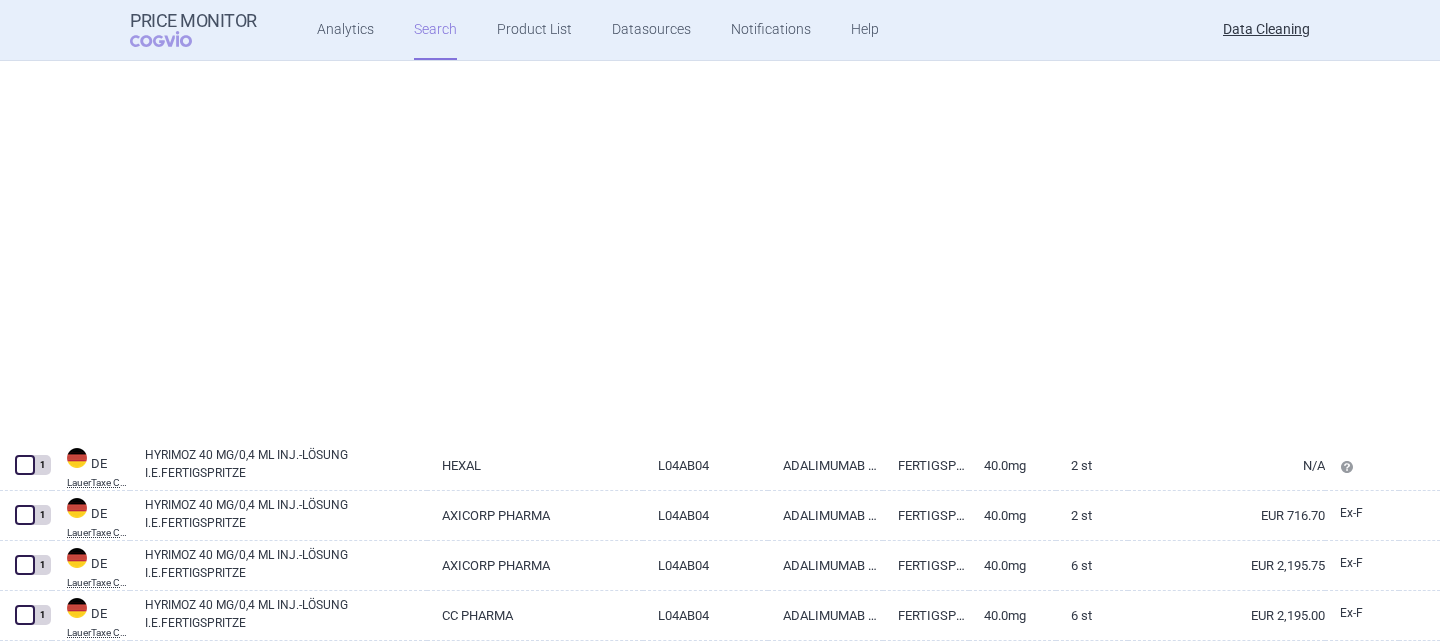 select on "brandName" 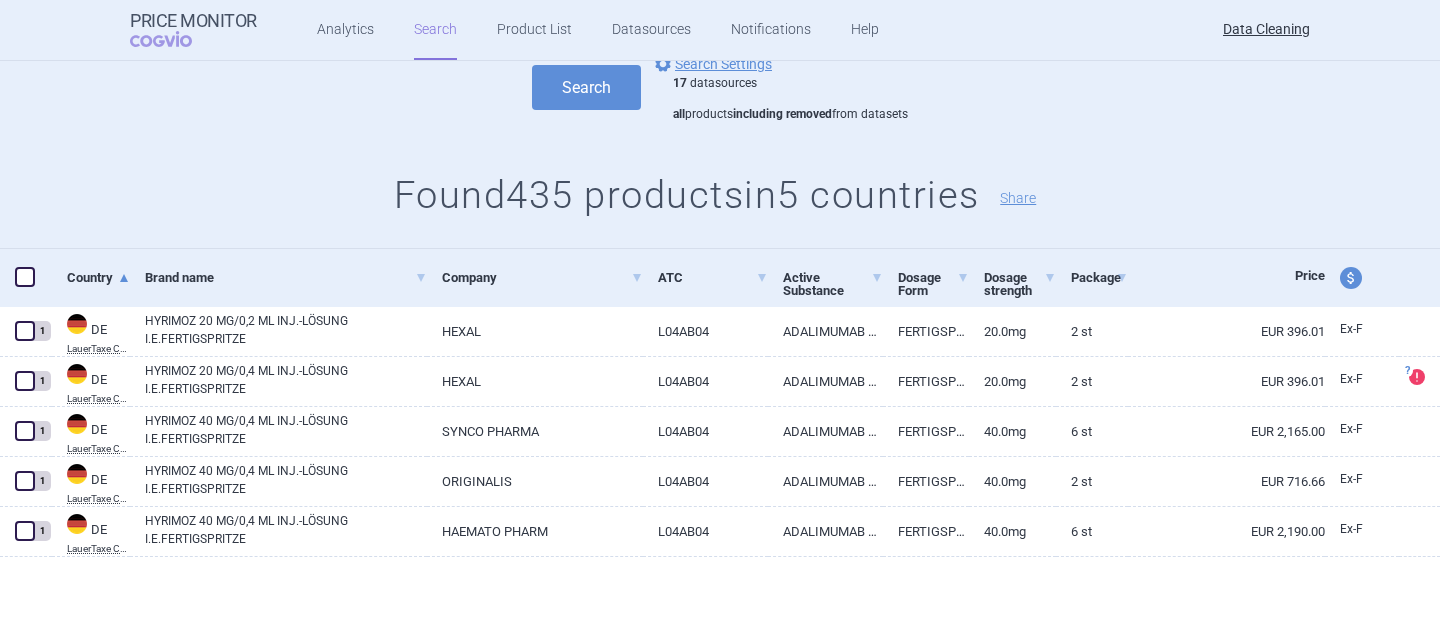 scroll, scrollTop: 0, scrollLeft: 0, axis: both 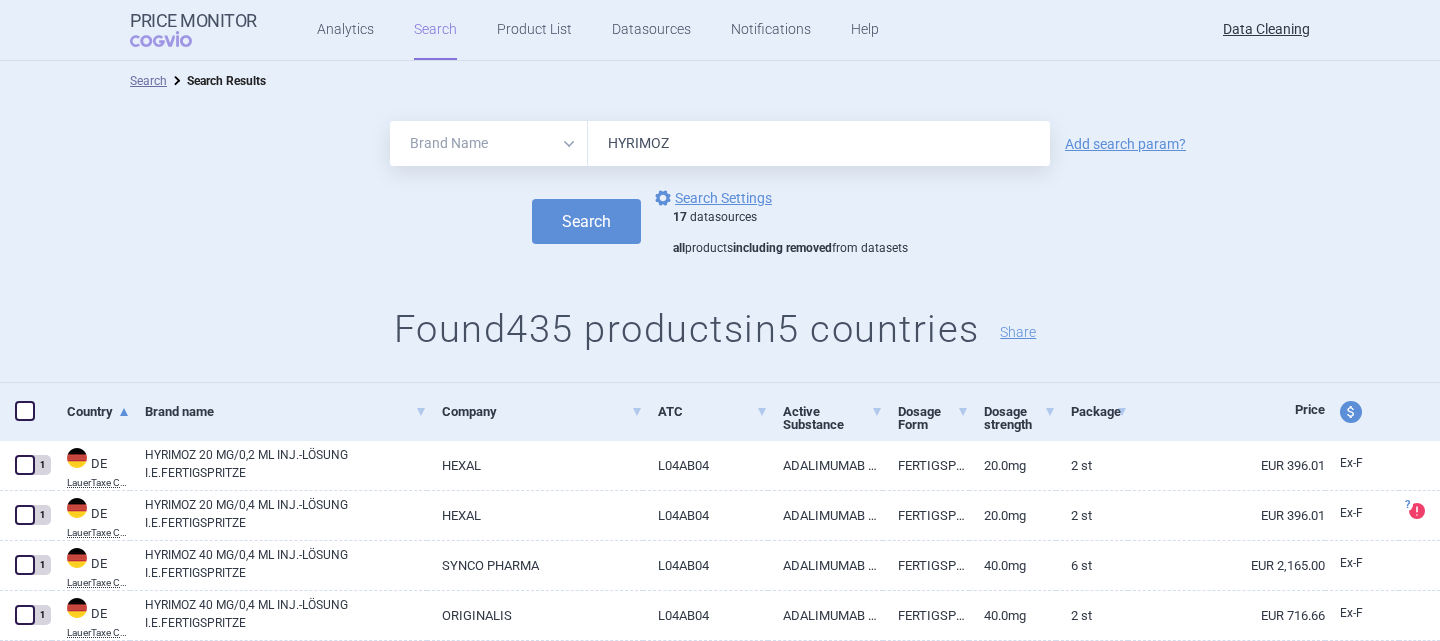 click on "HYRIMOZ" at bounding box center [819, 143] 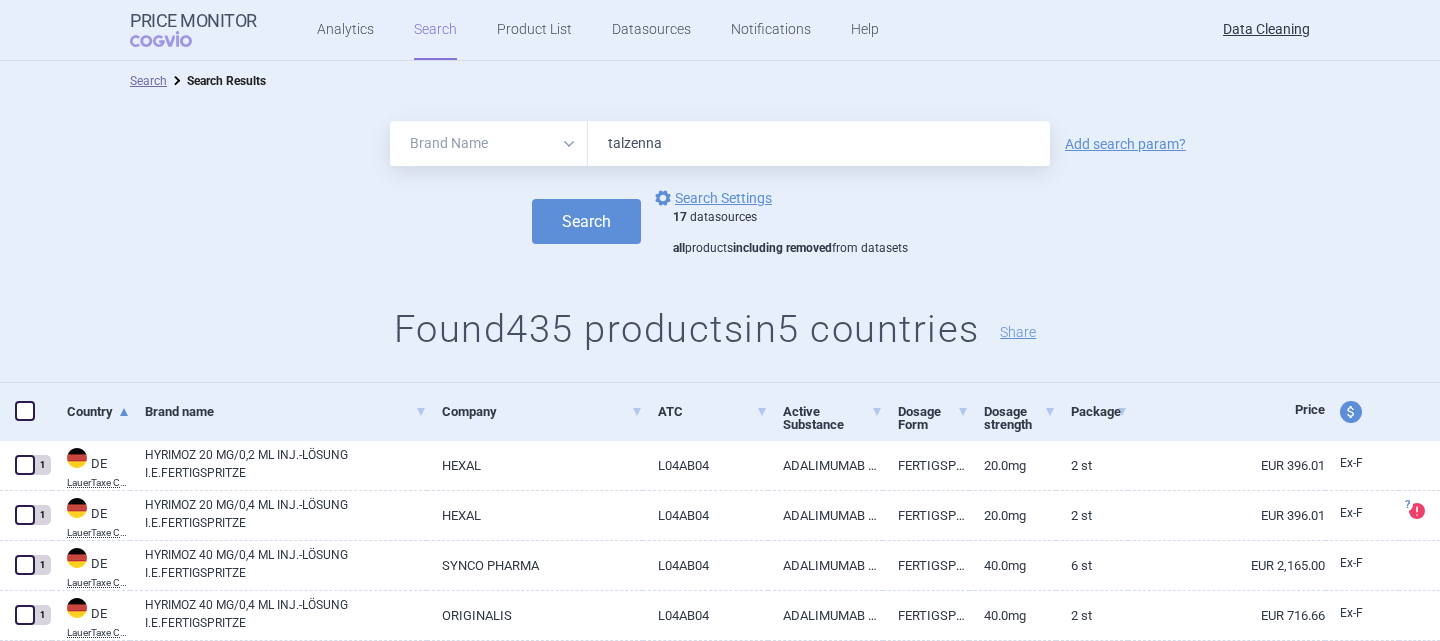 type on "talzenna" 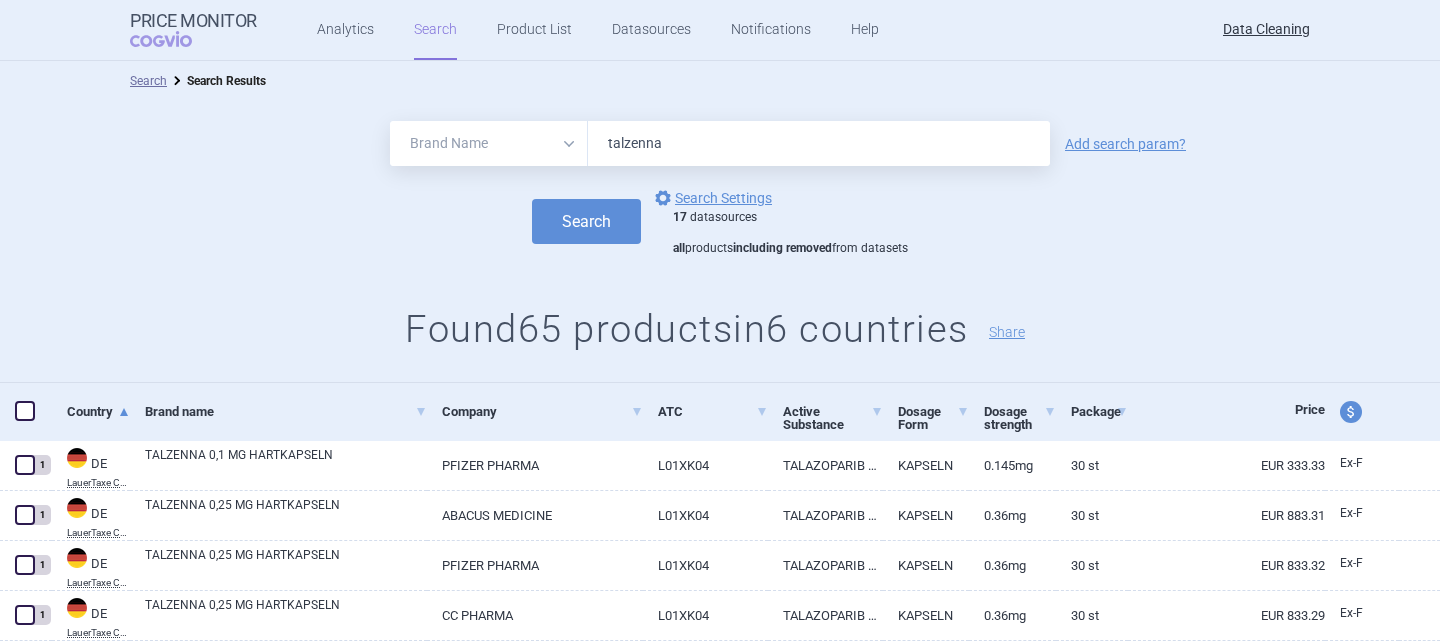 drag, startPoint x: 705, startPoint y: 145, endPoint x: 537, endPoint y: 149, distance: 168.0476 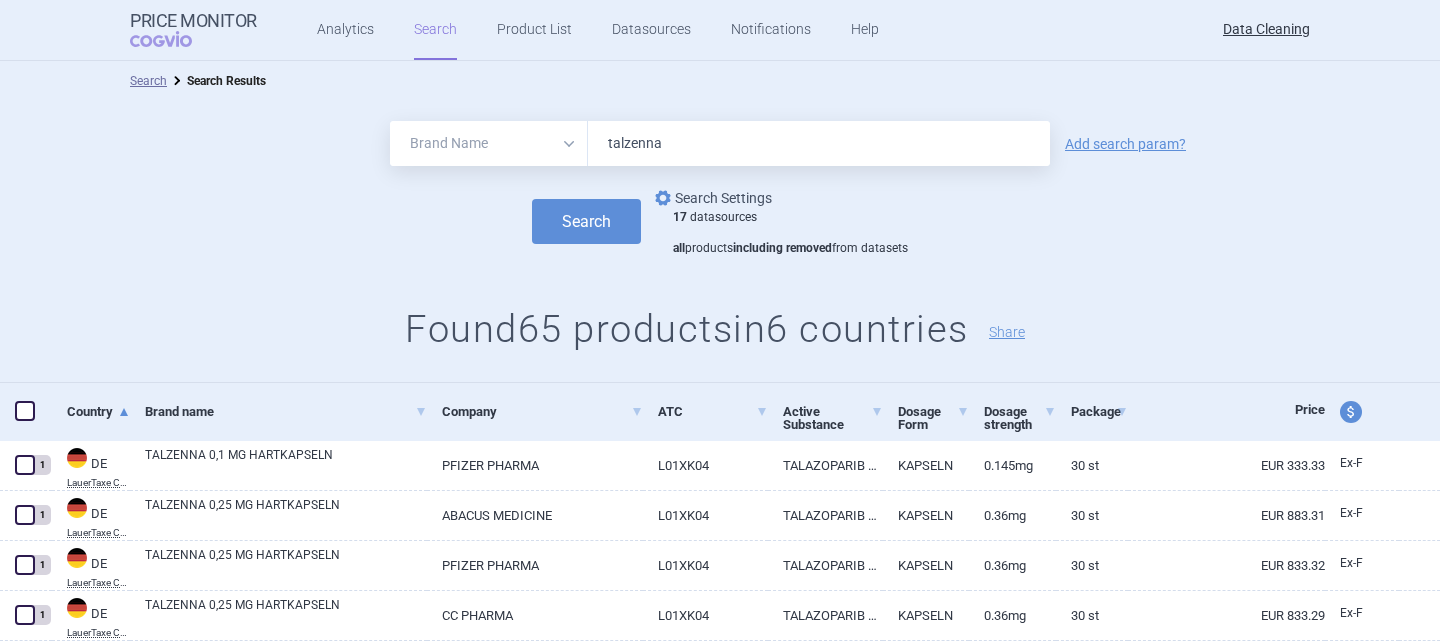 click on "options Search Settings" at bounding box center [711, 198] 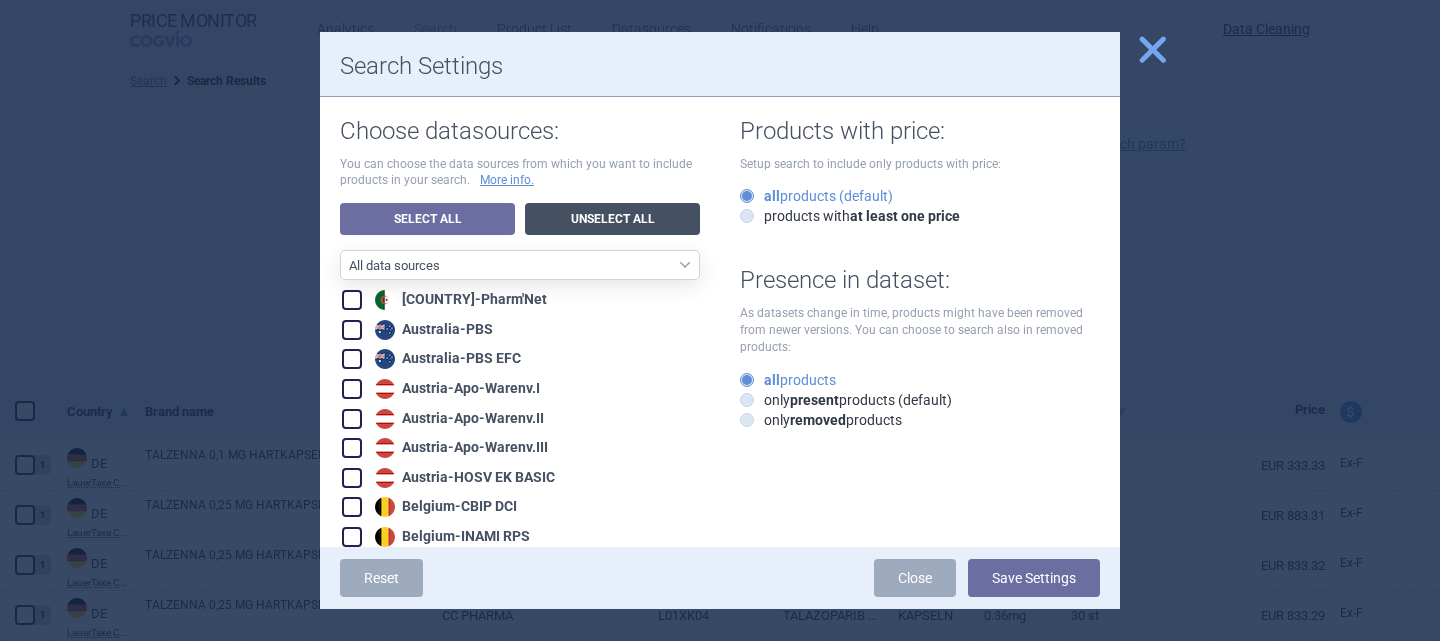 click on "Unselect All" at bounding box center (612, 219) 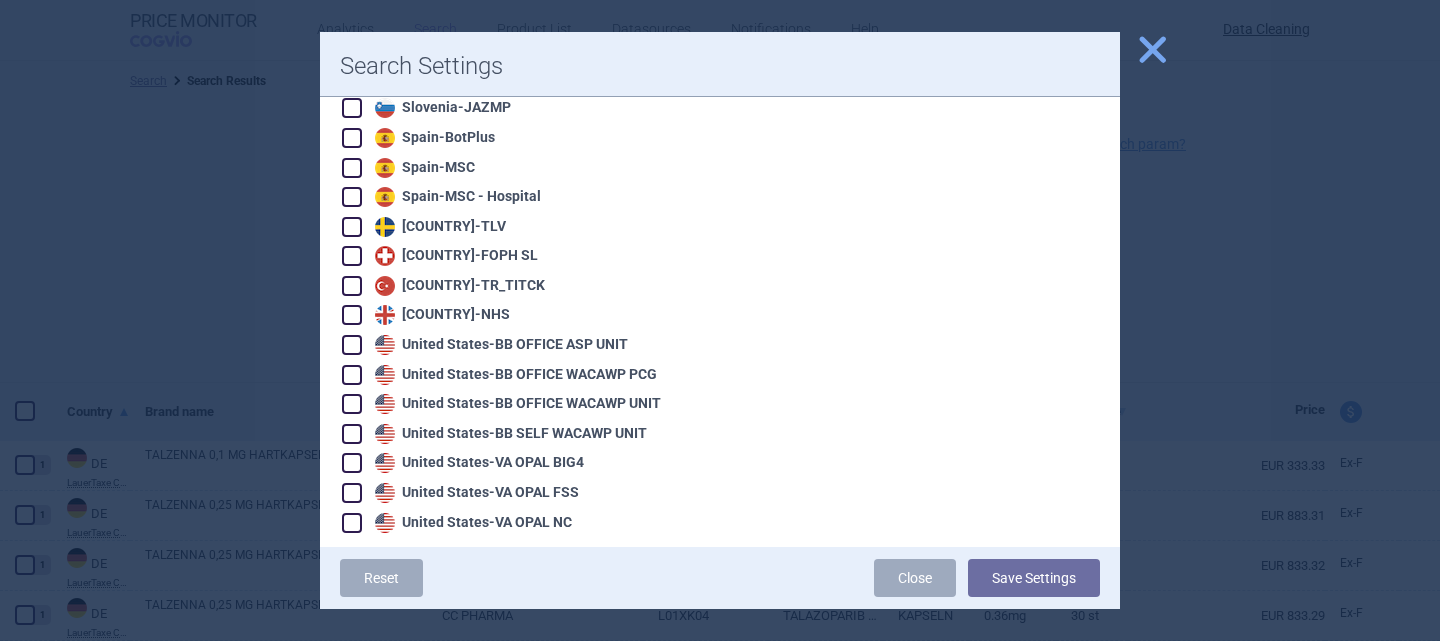scroll, scrollTop: 3432, scrollLeft: 0, axis: vertical 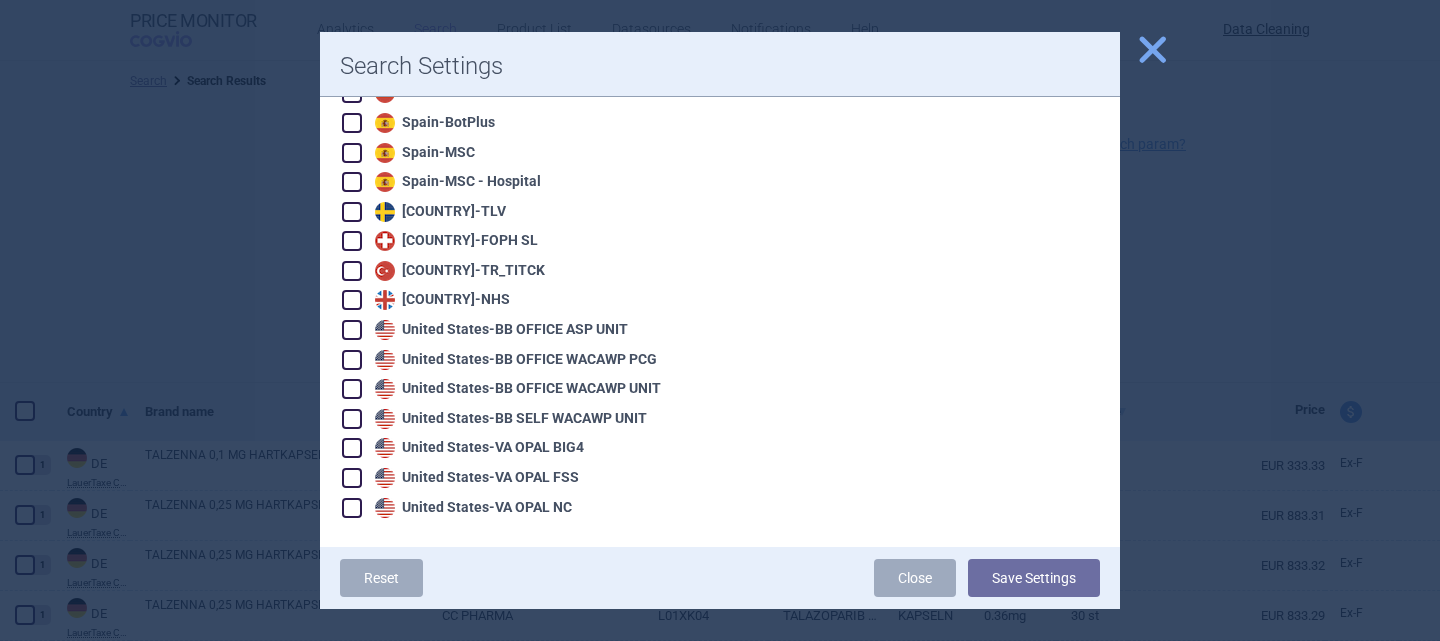 click at bounding box center (352, 330) 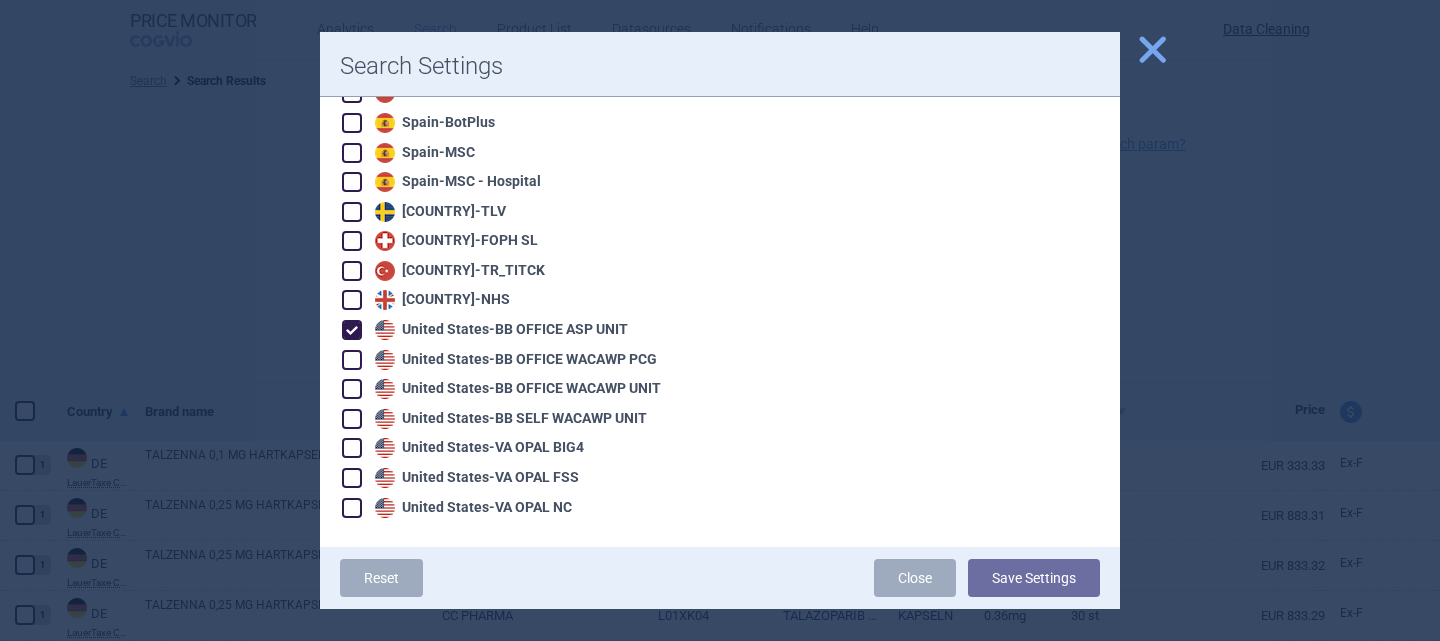 checkbox on "true" 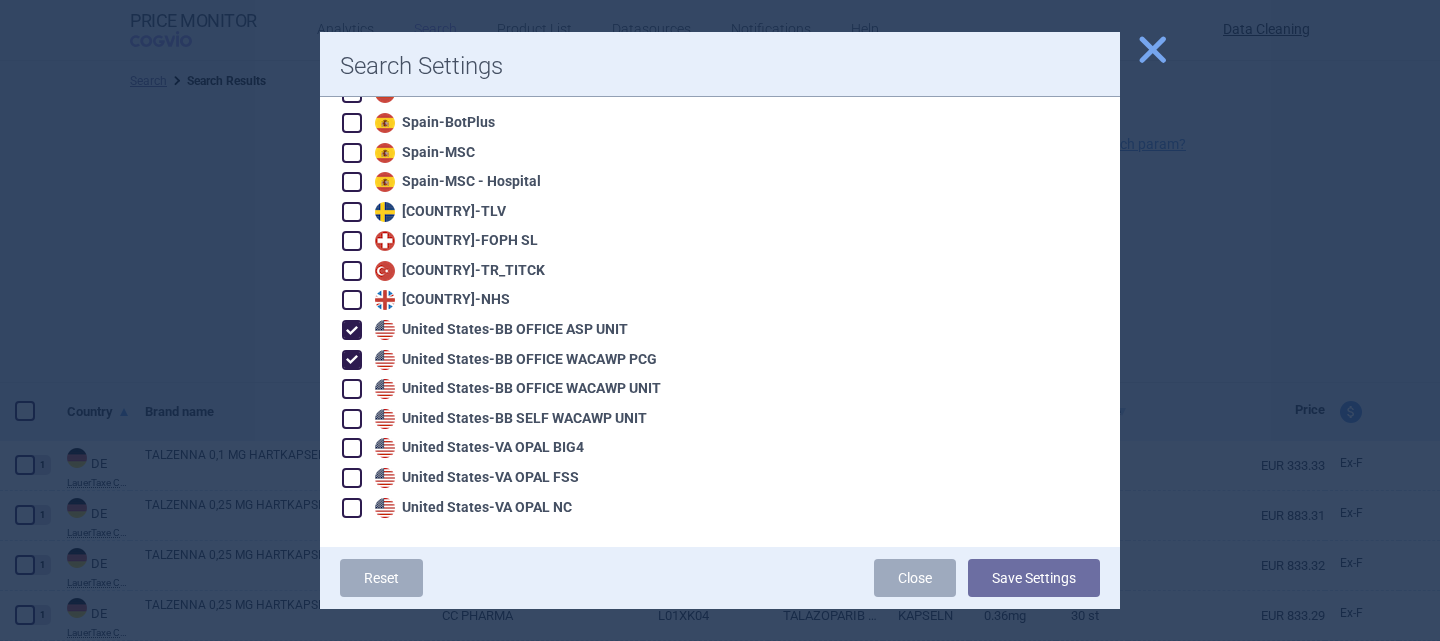 checkbox on "true" 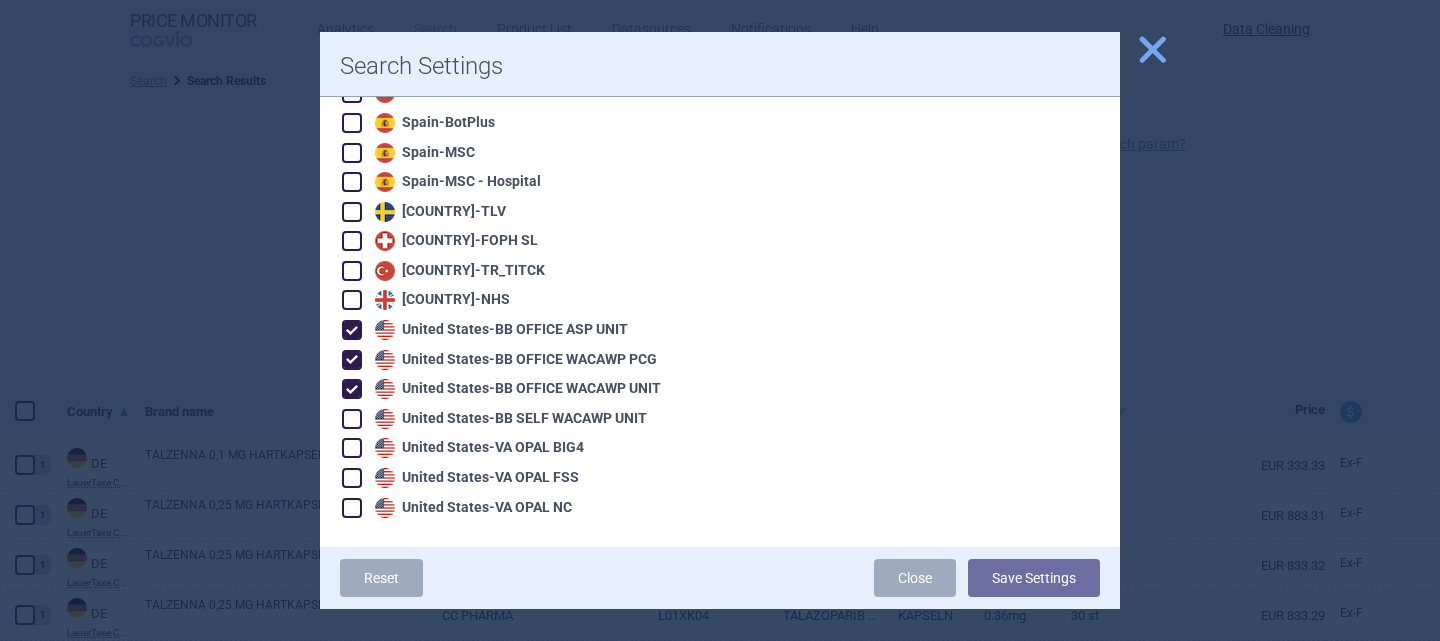 checkbox on "true" 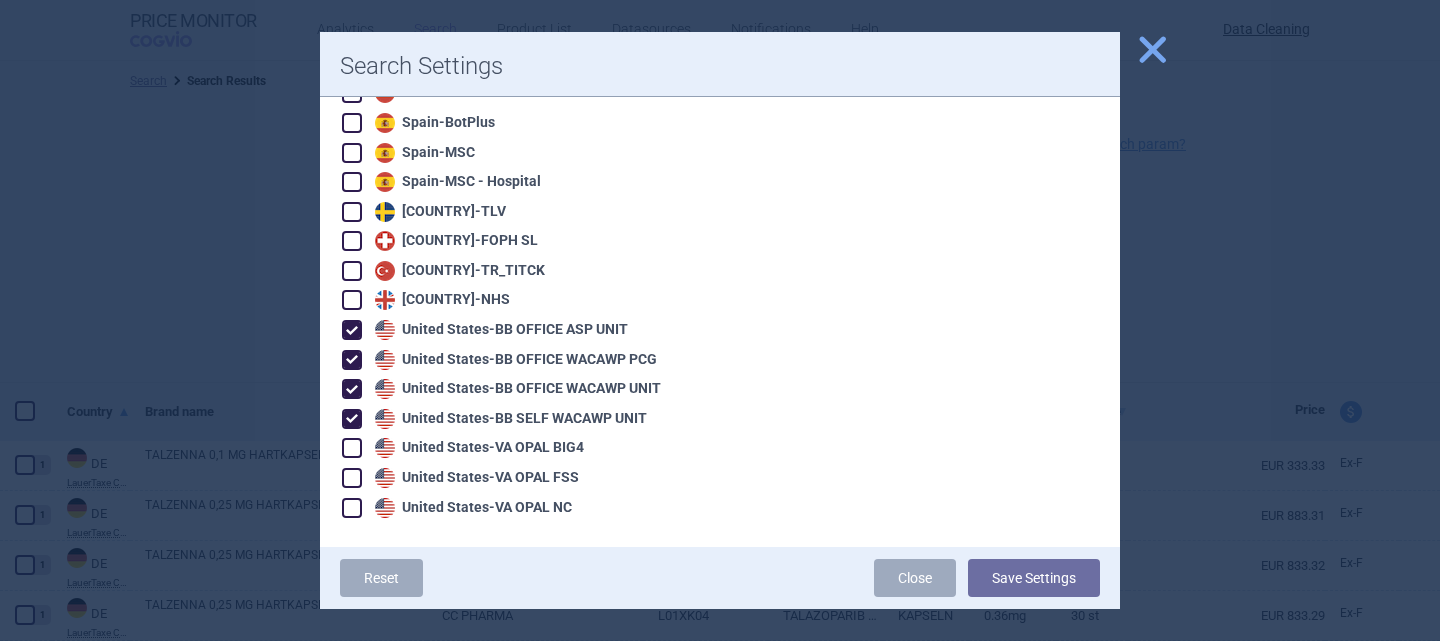 checkbox on "true" 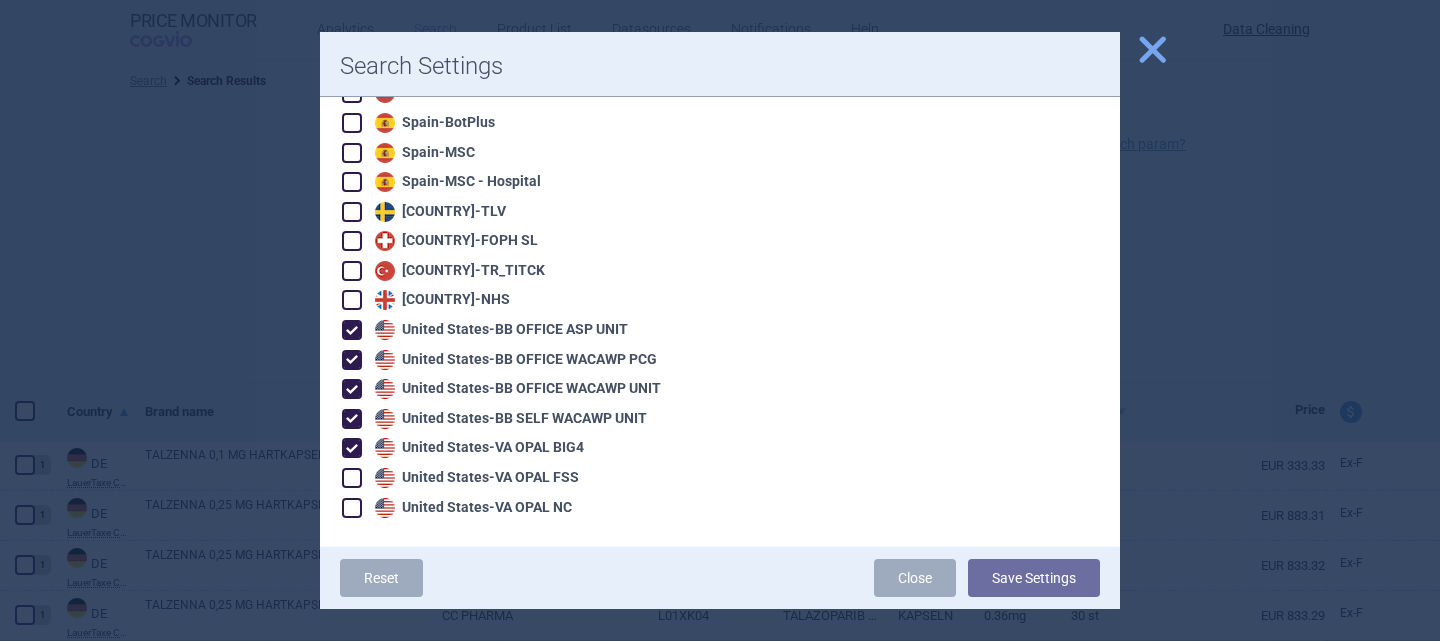 checkbox on "true" 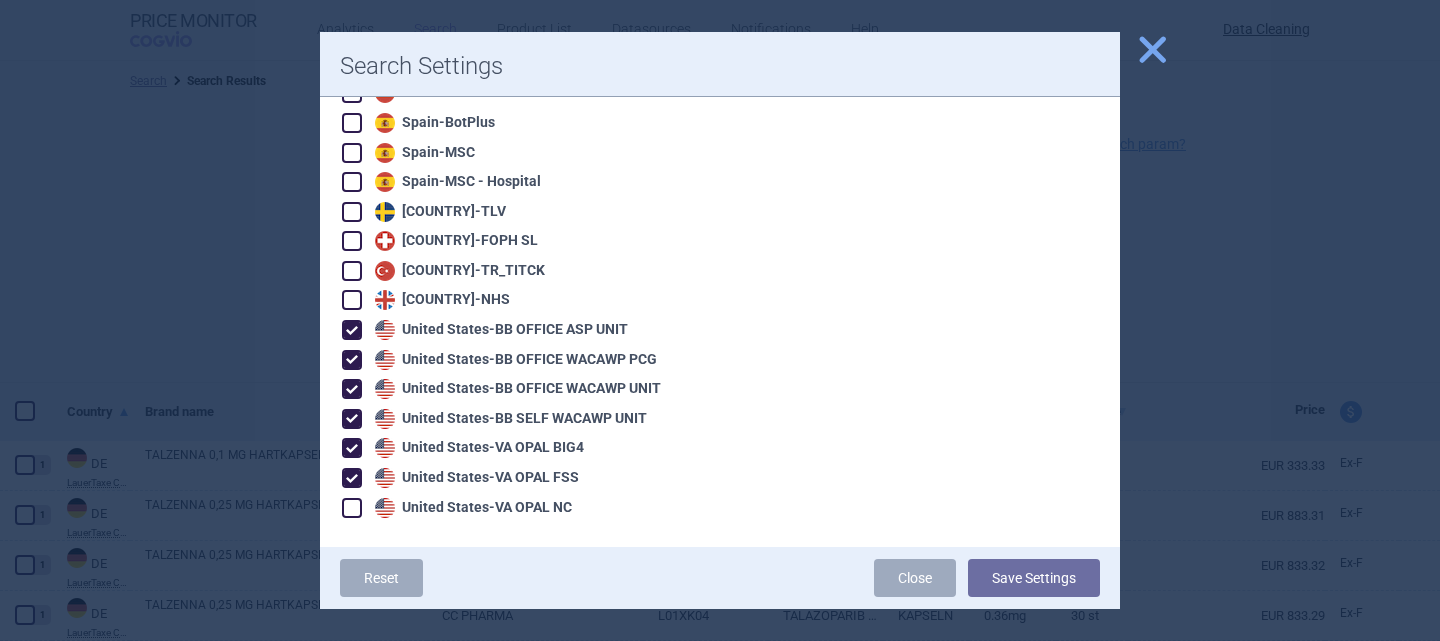 checkbox on "true" 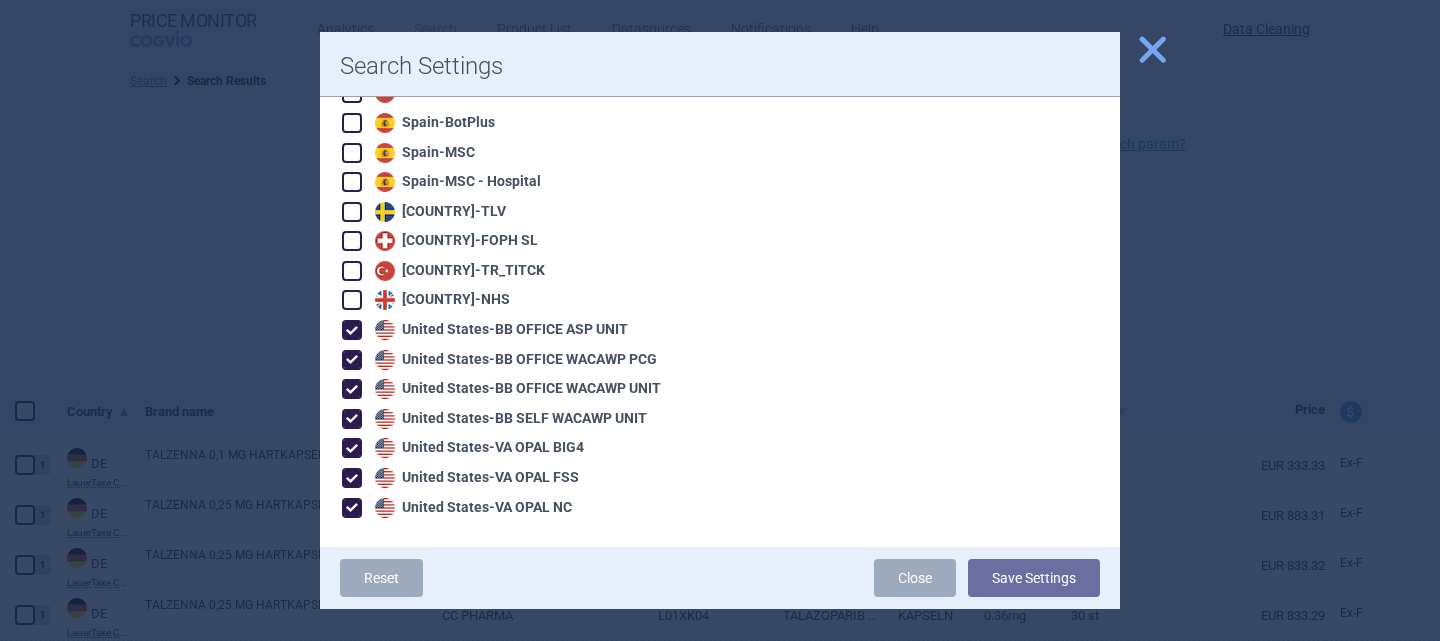 checkbox on "true" 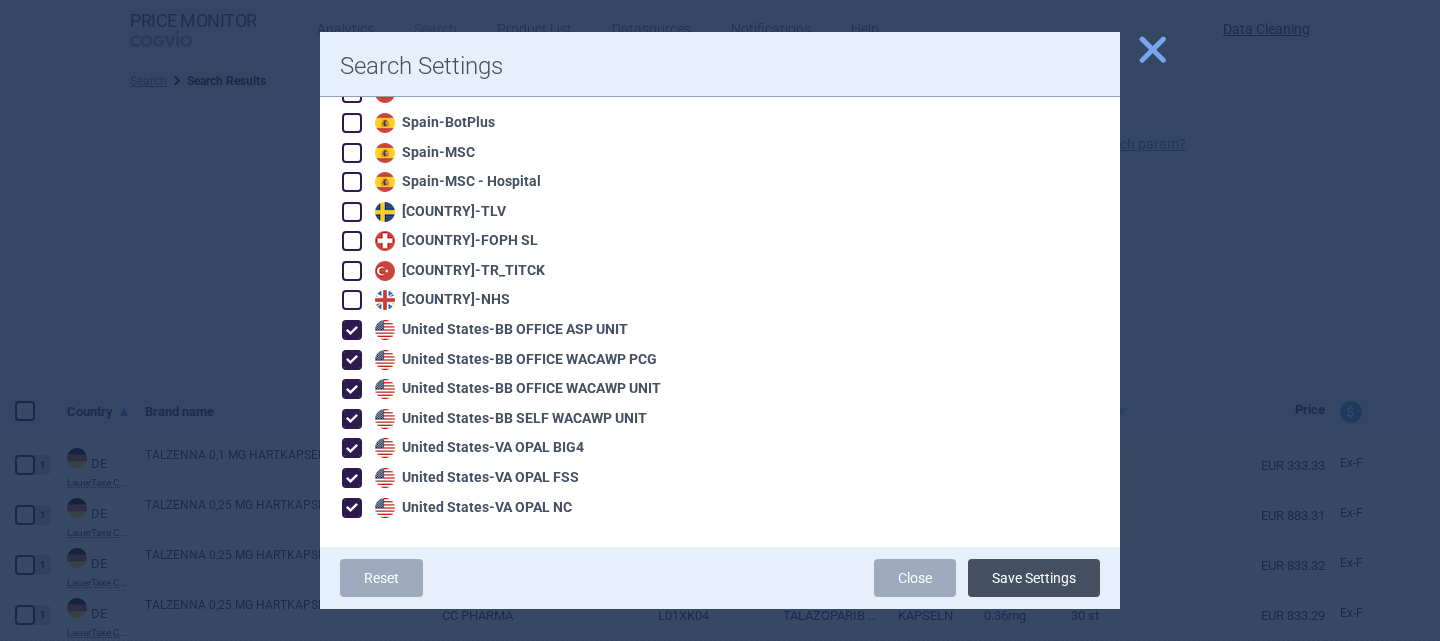 click on "Save Settings" at bounding box center [1034, 578] 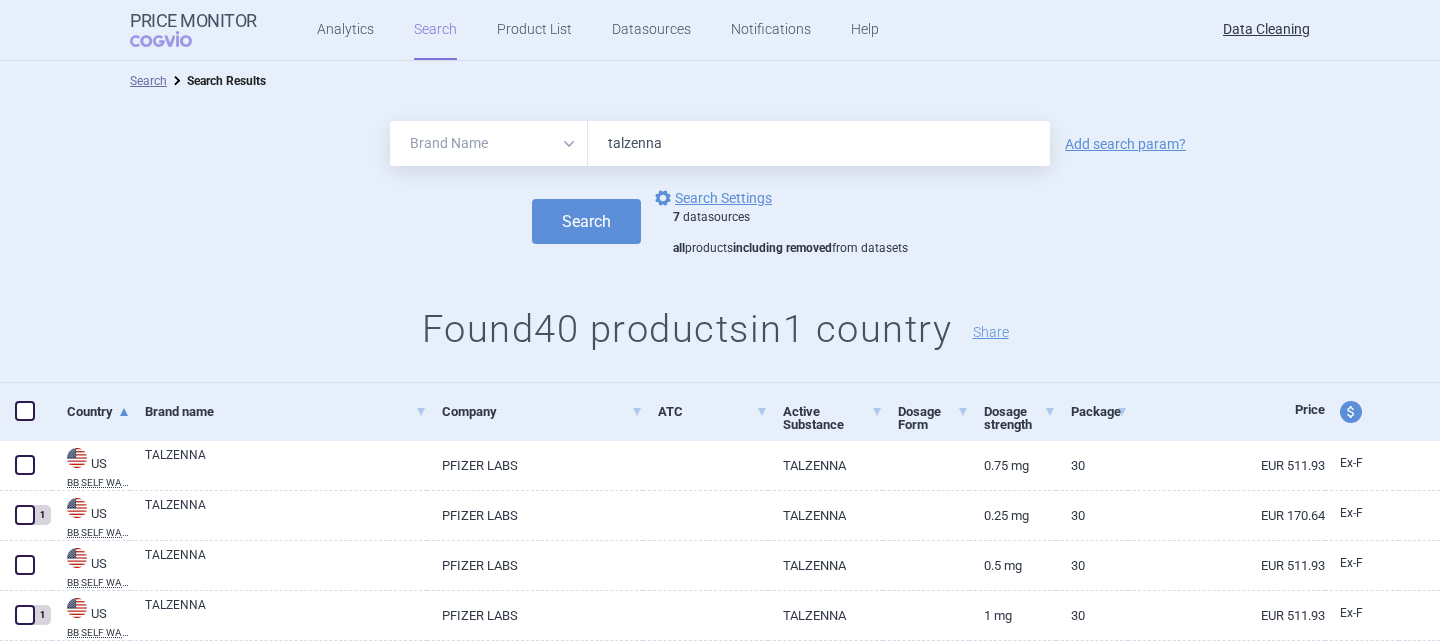 click on "talzenna" at bounding box center (819, 143) 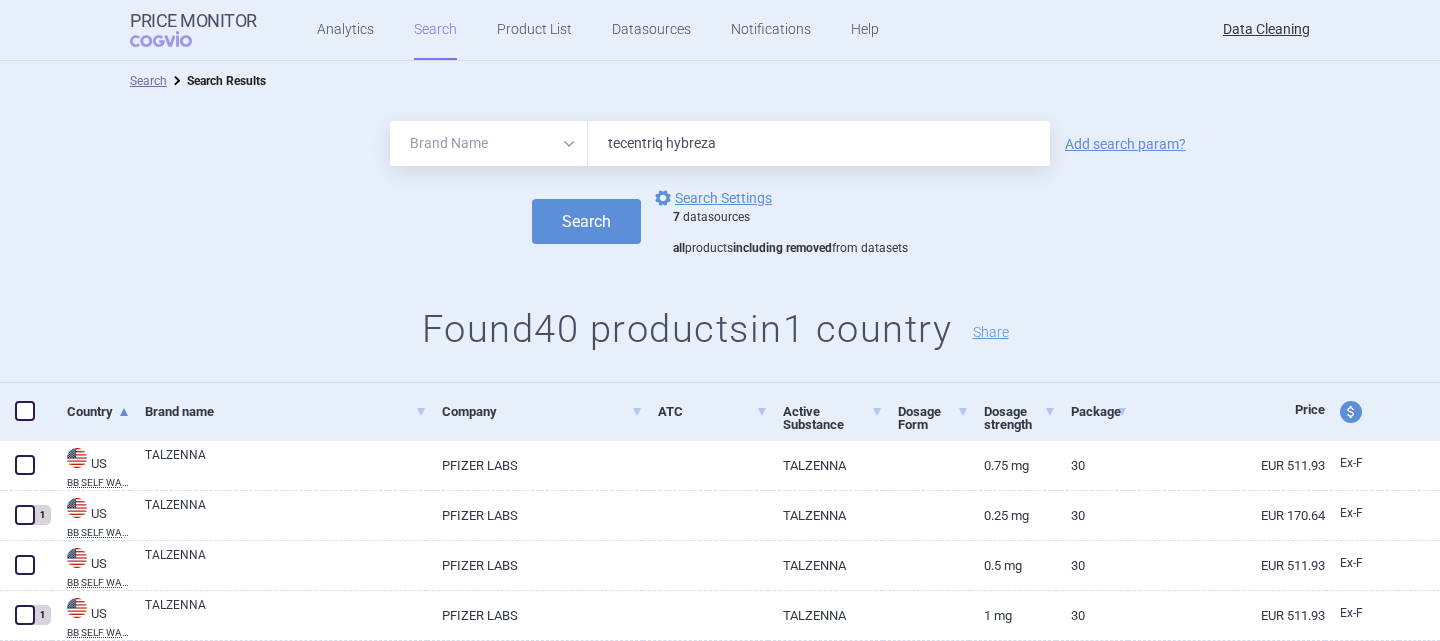 type on "tecentriq hybreza" 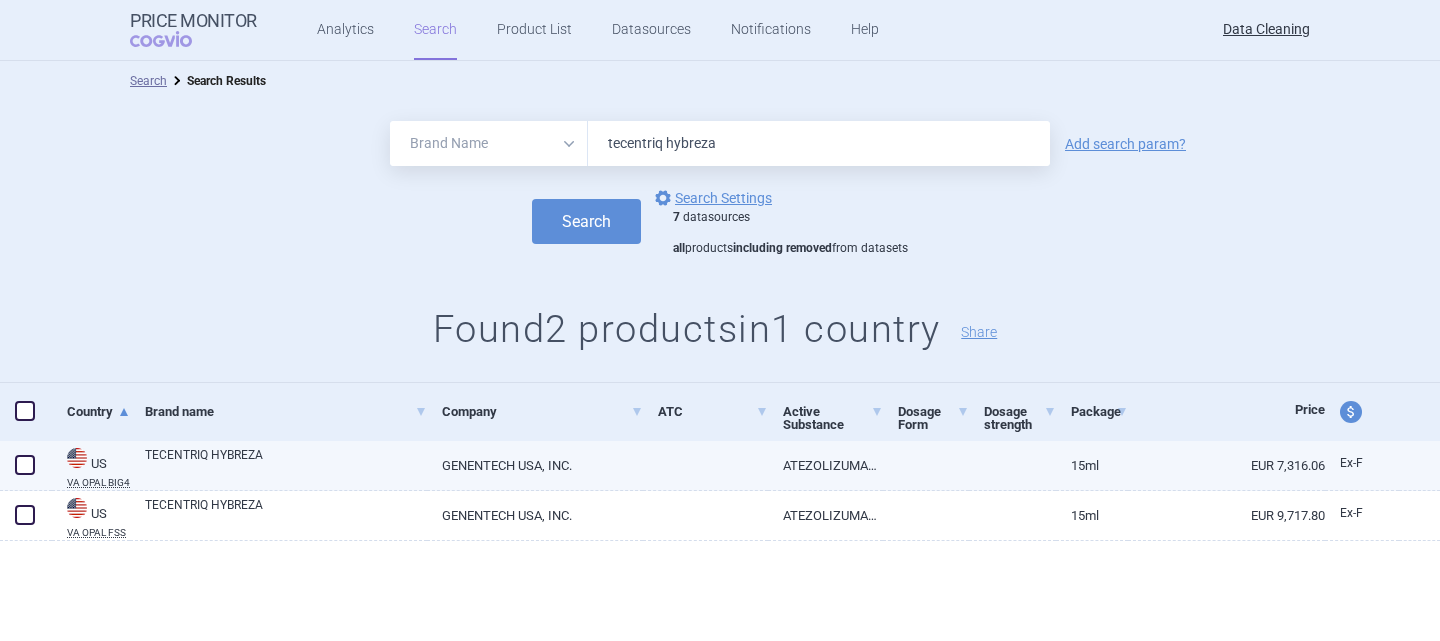 click at bounding box center (705, 459) 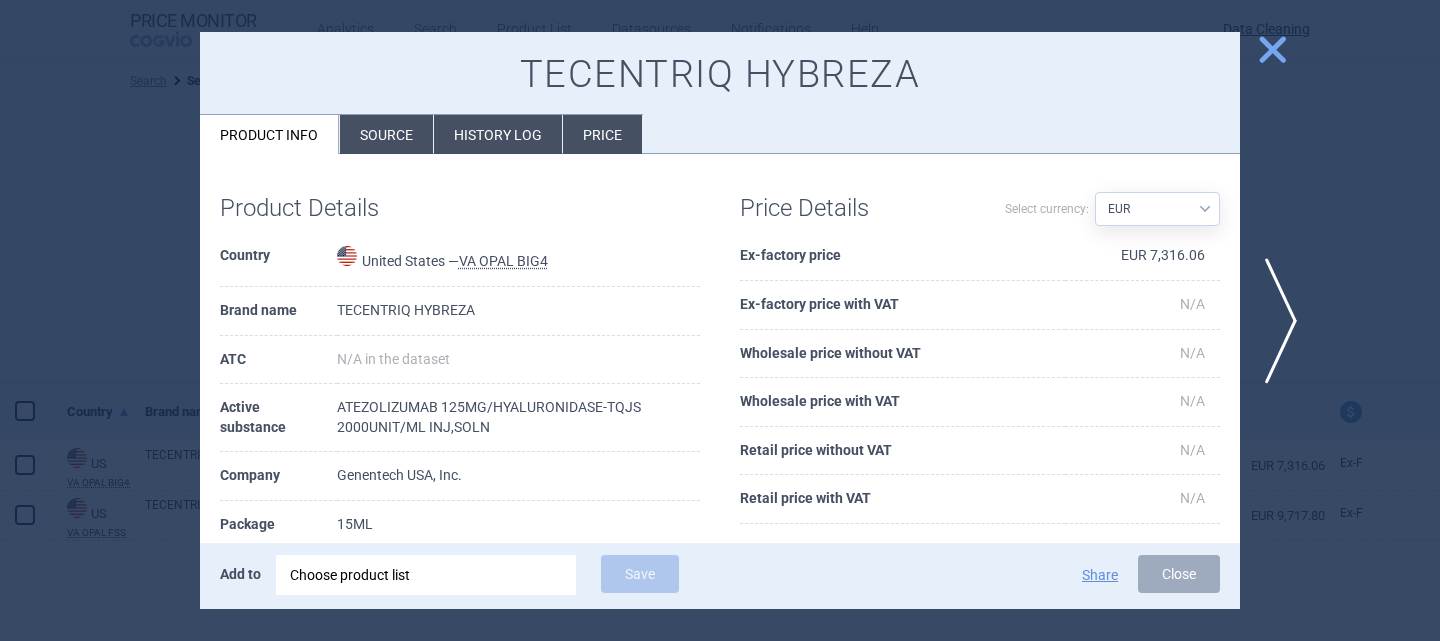 click on "Source" at bounding box center (386, 134) 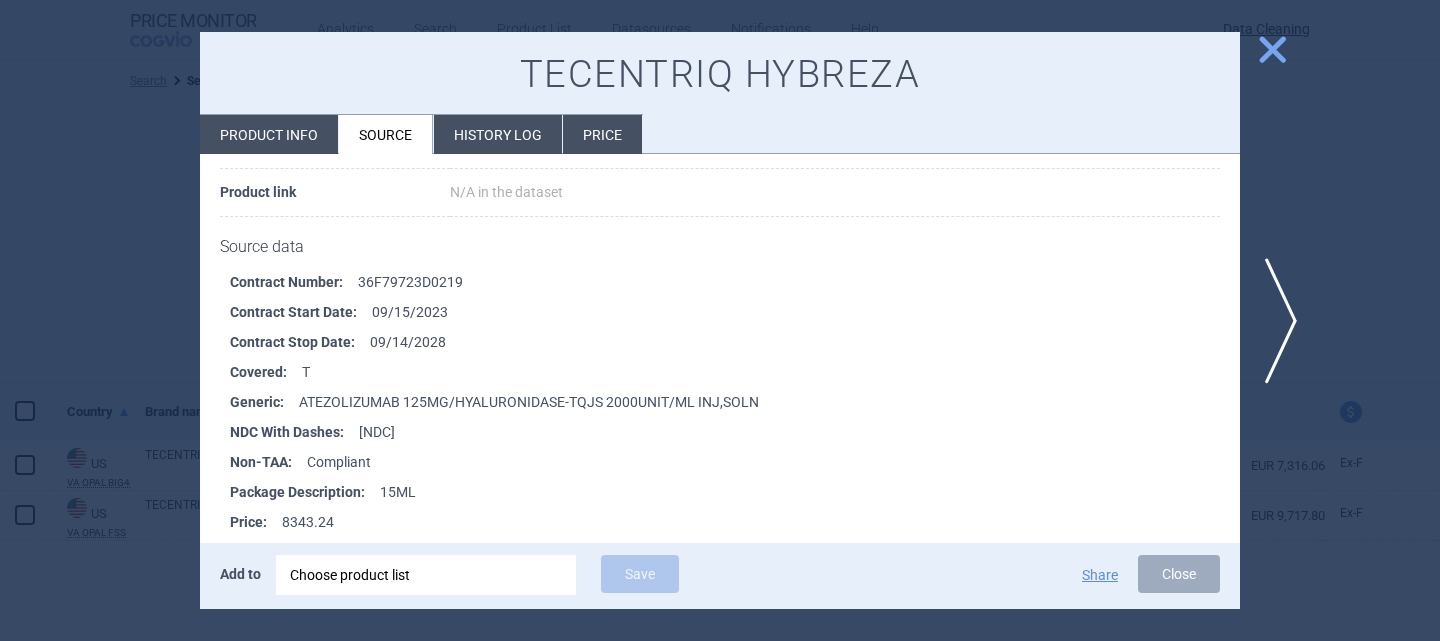 scroll, scrollTop: 300, scrollLeft: 0, axis: vertical 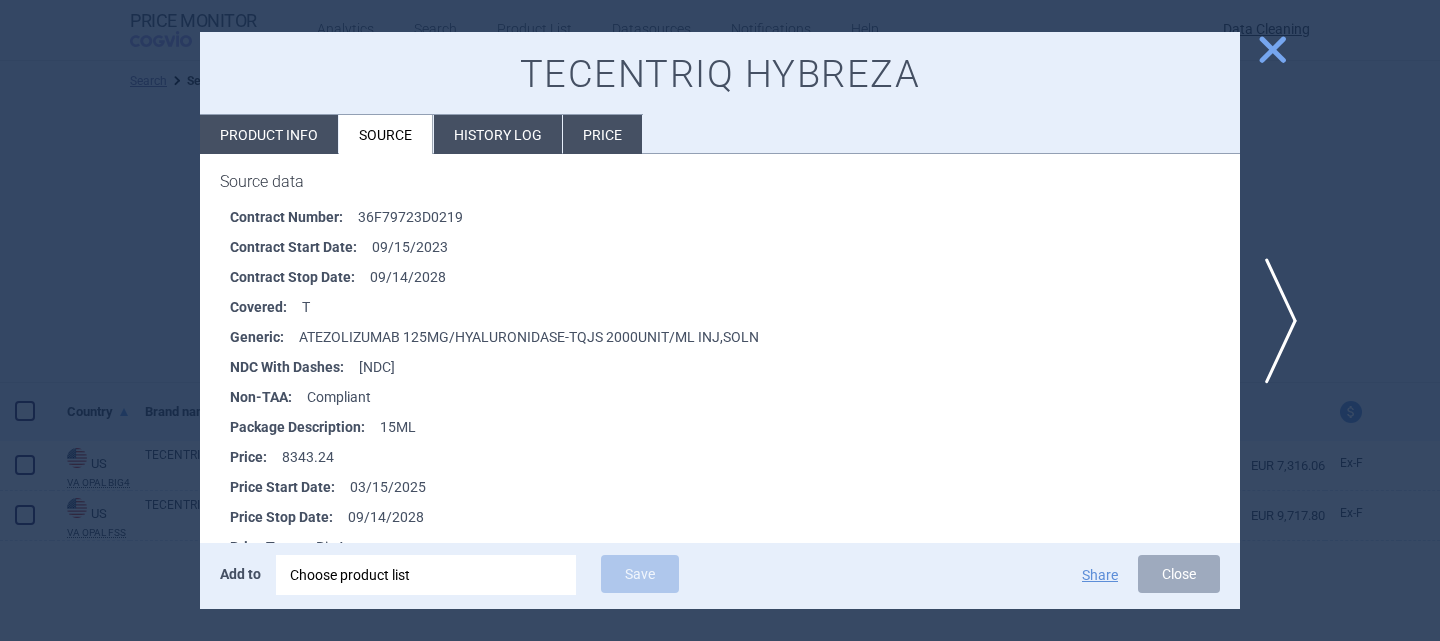 drag, startPoint x: 474, startPoint y: 364, endPoint x: 361, endPoint y: 362, distance: 113.0177 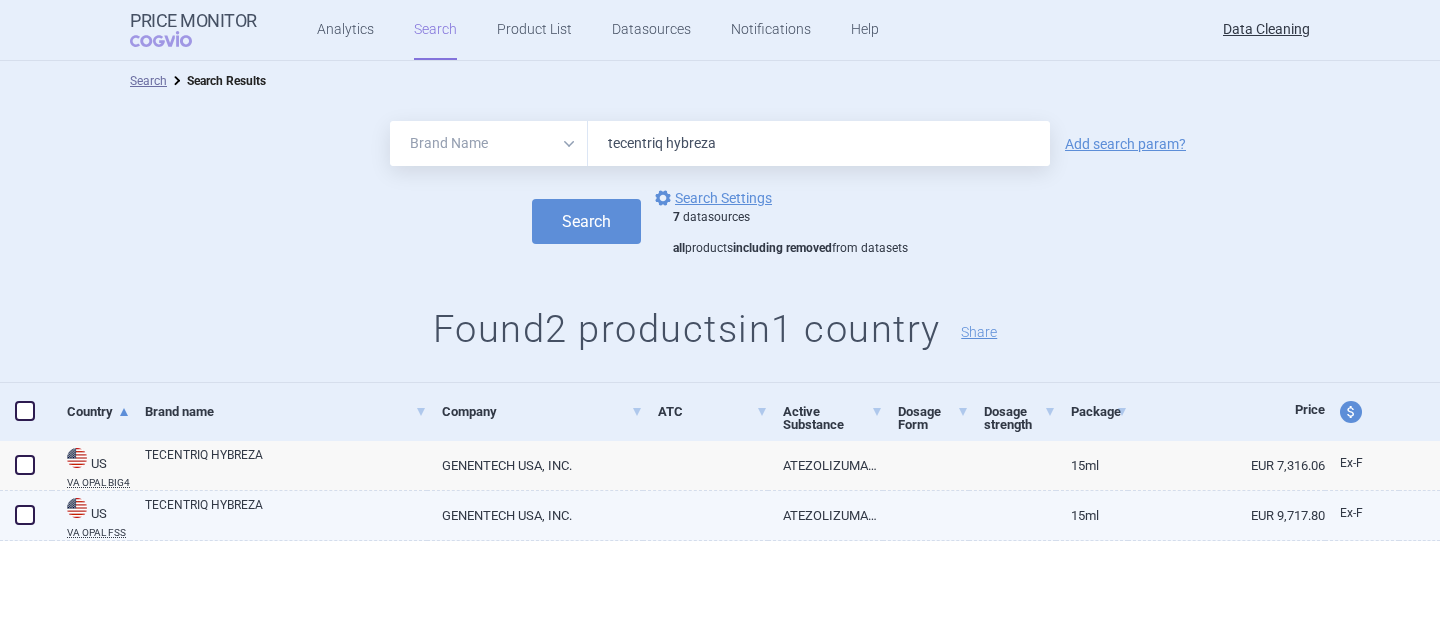 click on "TECENTRIQ HYBREZA" at bounding box center (286, 514) 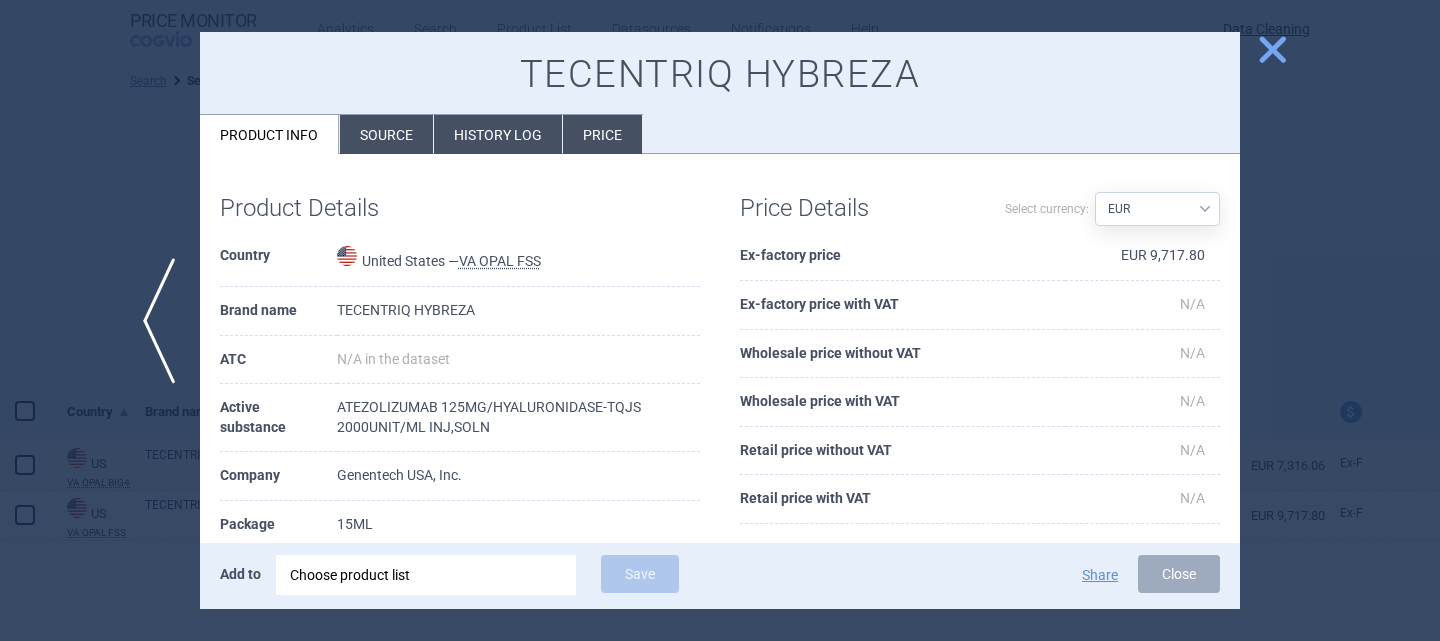 click on "Source" at bounding box center (386, 134) 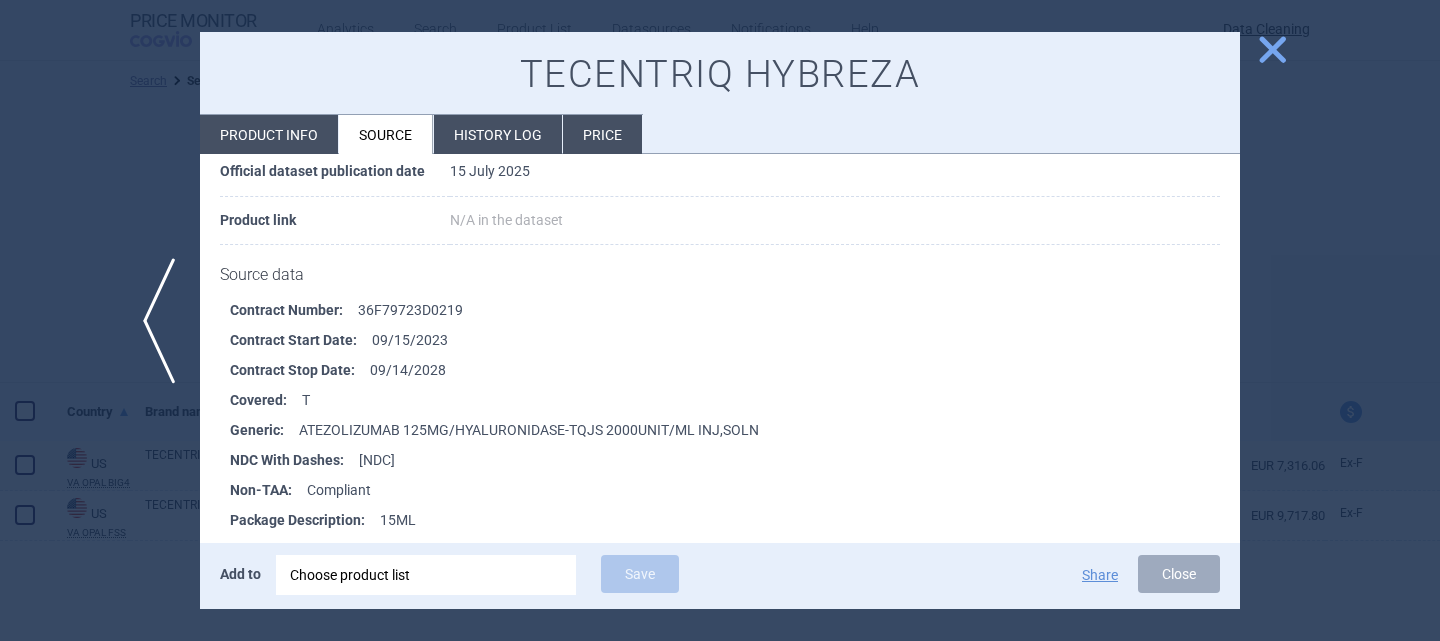 scroll, scrollTop: 300, scrollLeft: 0, axis: vertical 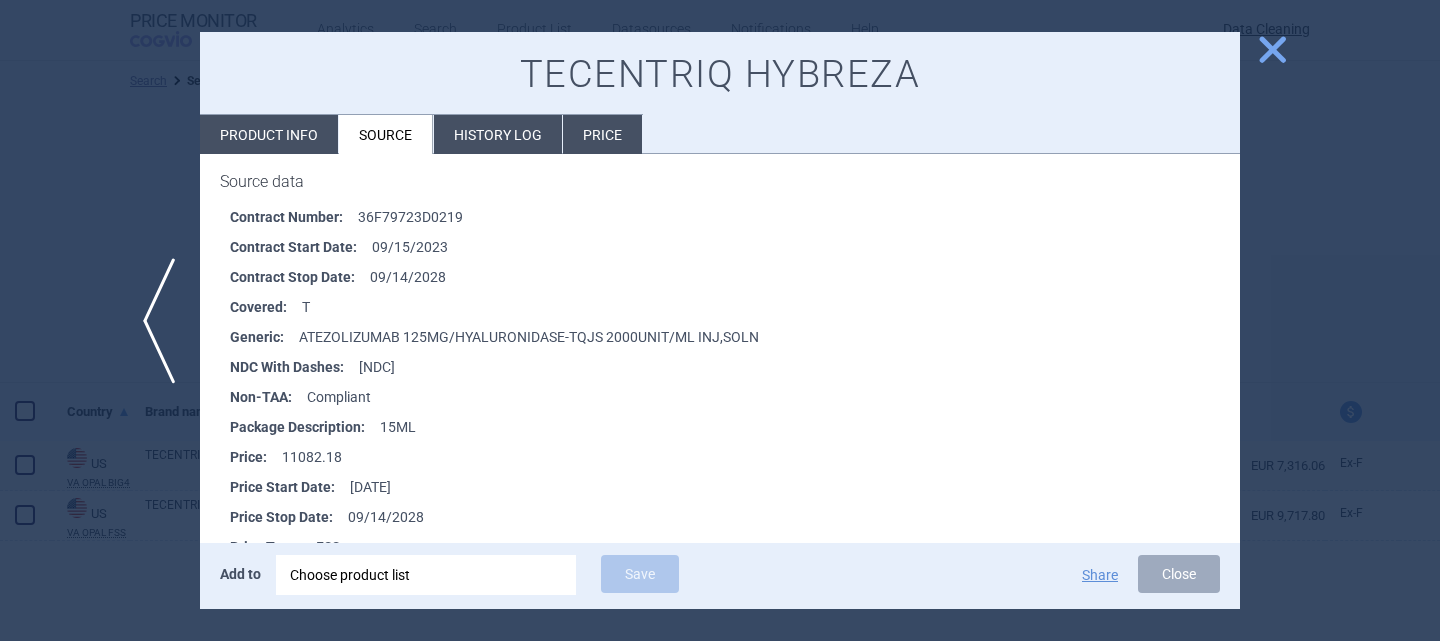drag, startPoint x: 462, startPoint y: 362, endPoint x: 361, endPoint y: 367, distance: 101.12369 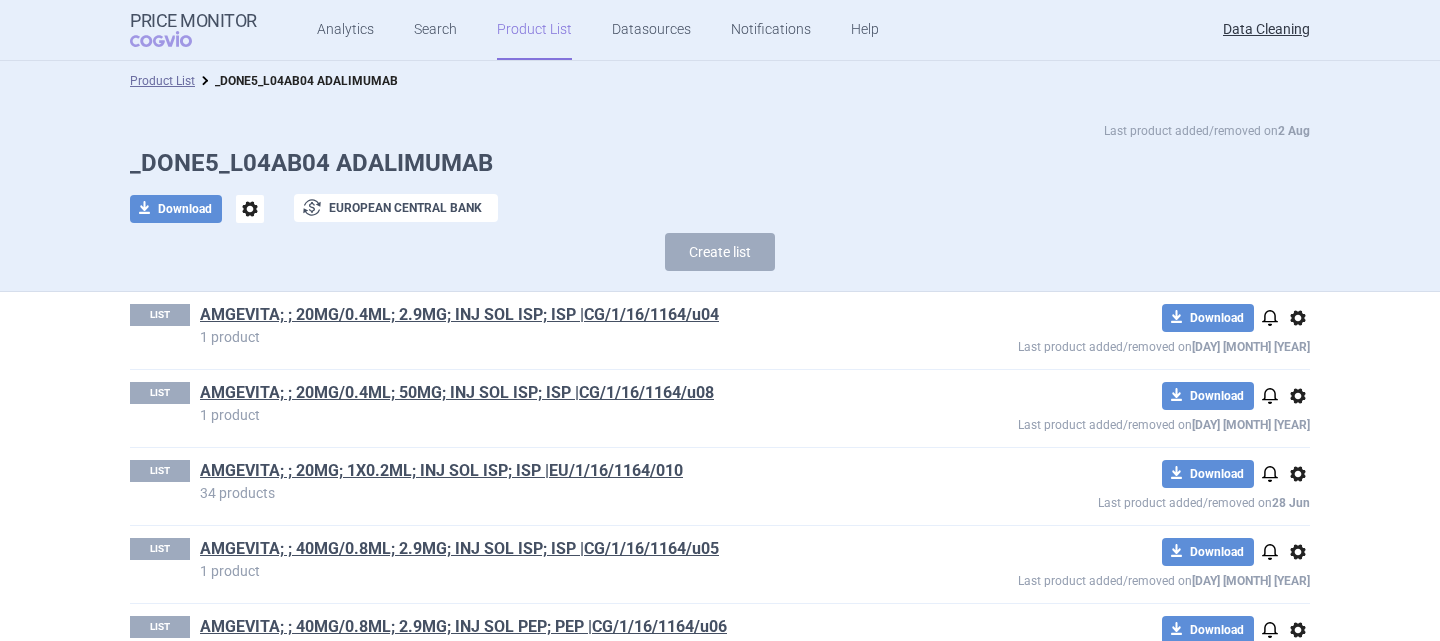 scroll, scrollTop: 0, scrollLeft: 0, axis: both 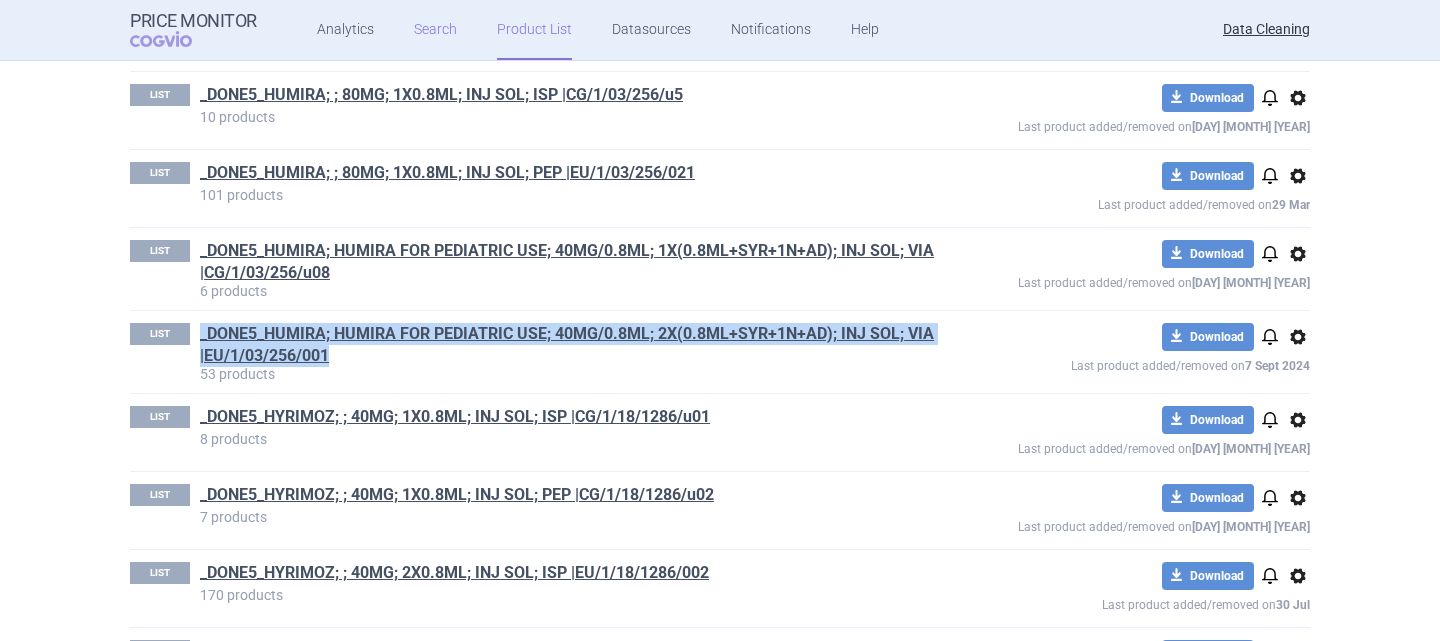 click on "Search" at bounding box center [435, 30] 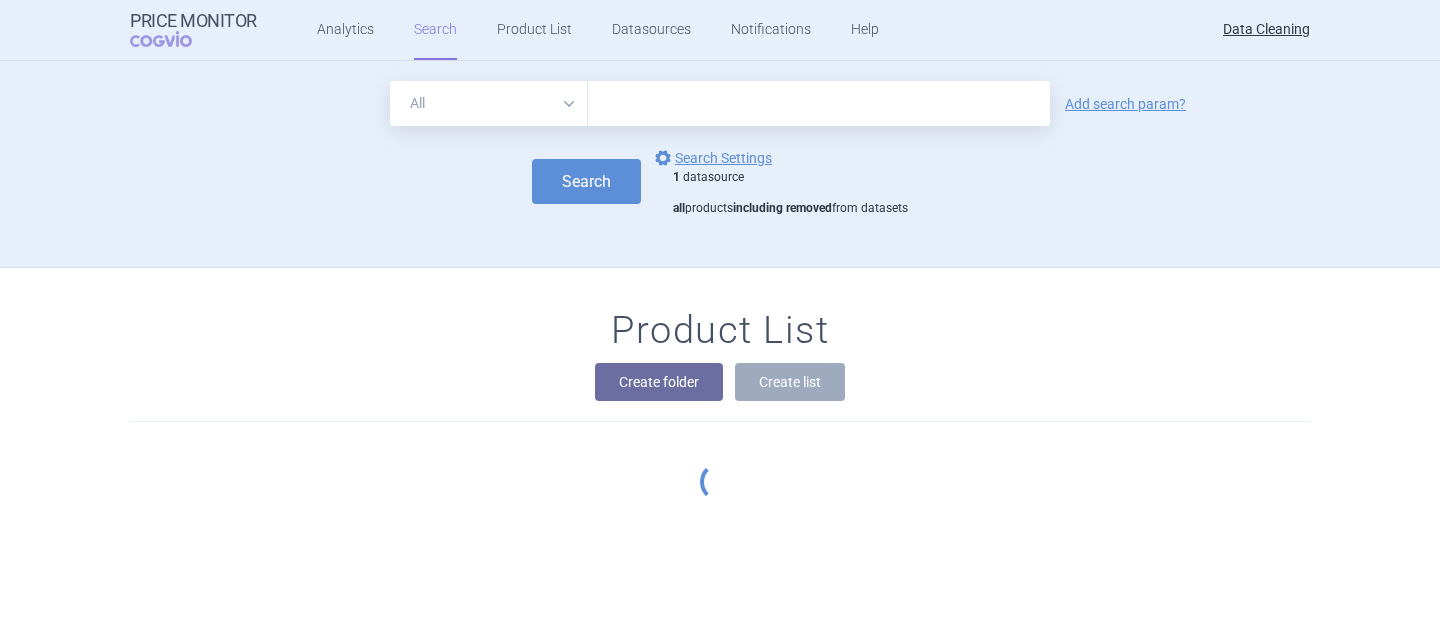 click at bounding box center (819, 103) 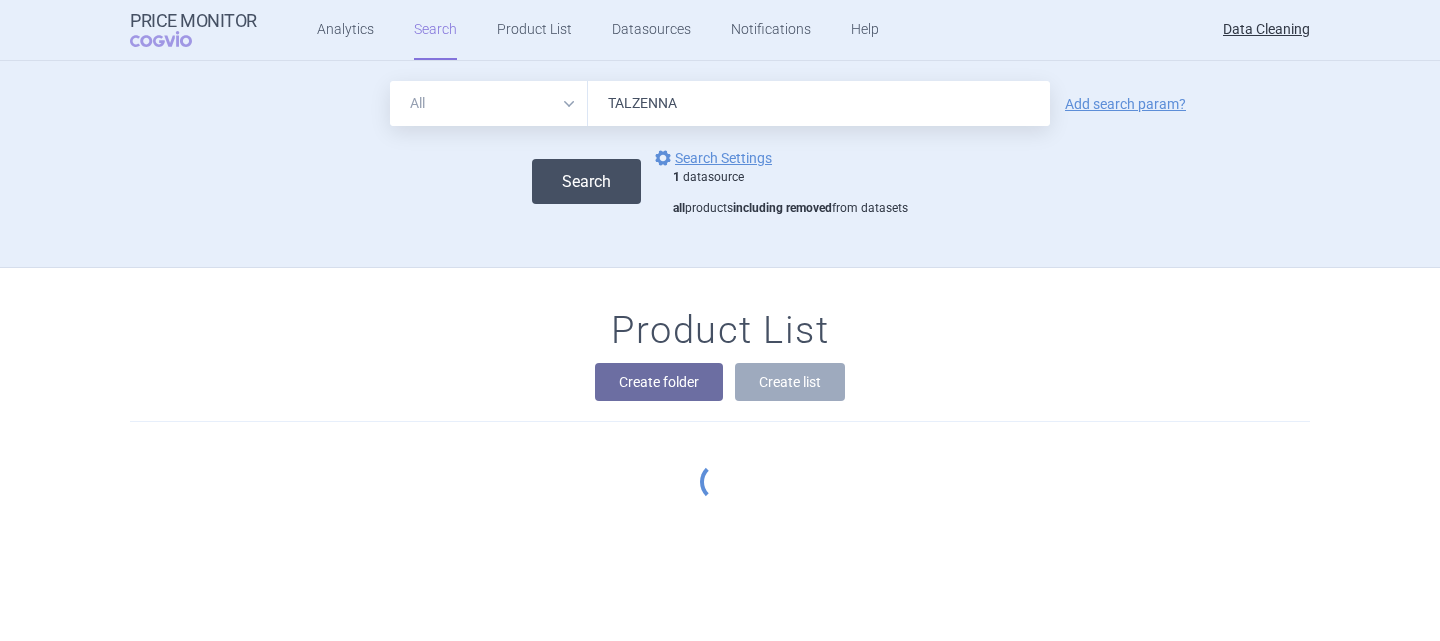 click on "Search" at bounding box center (586, 181) 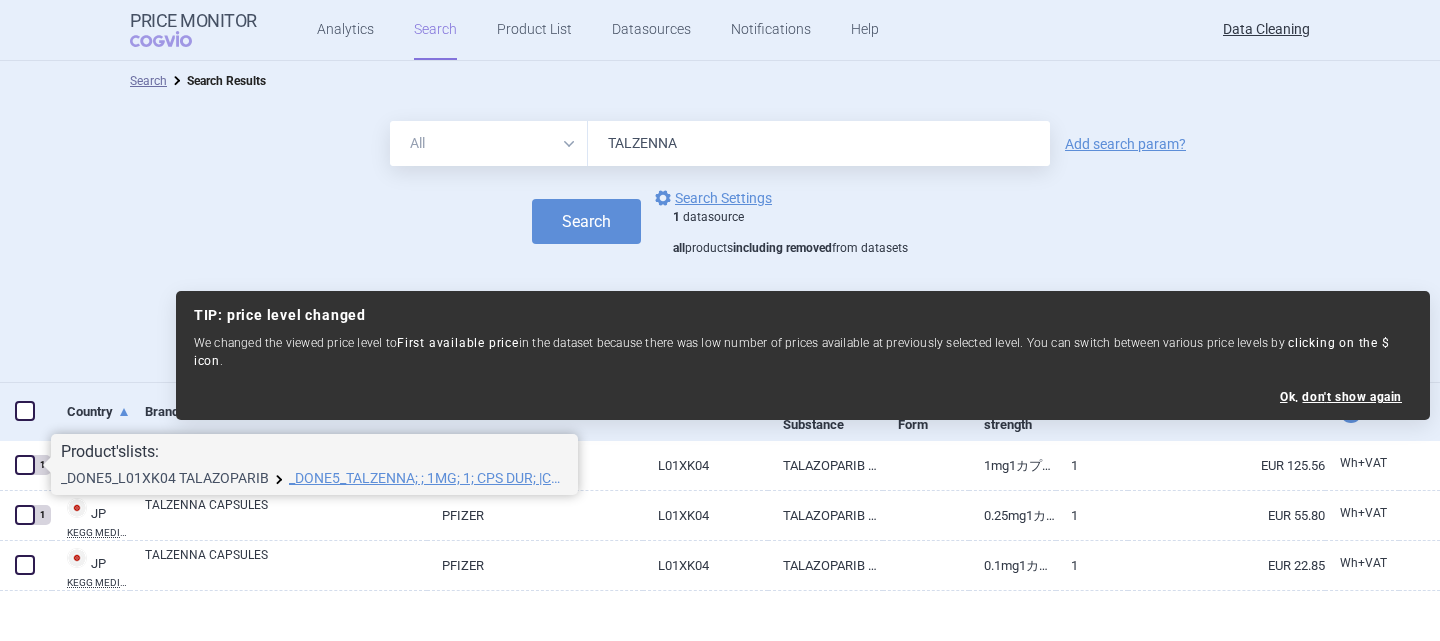 click on "_DONE5_L01XK04 TALAZOPARIB" at bounding box center [165, 478] 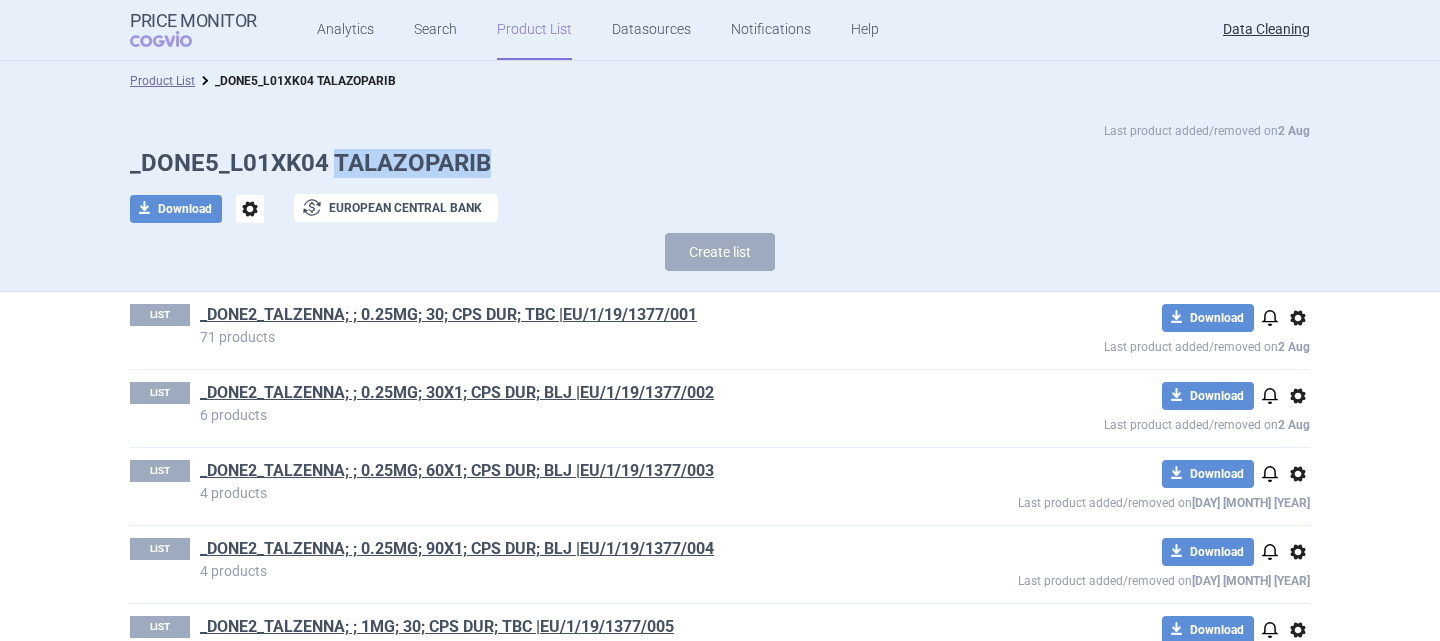 drag, startPoint x: 484, startPoint y: 165, endPoint x: 327, endPoint y: 159, distance: 157.11461 